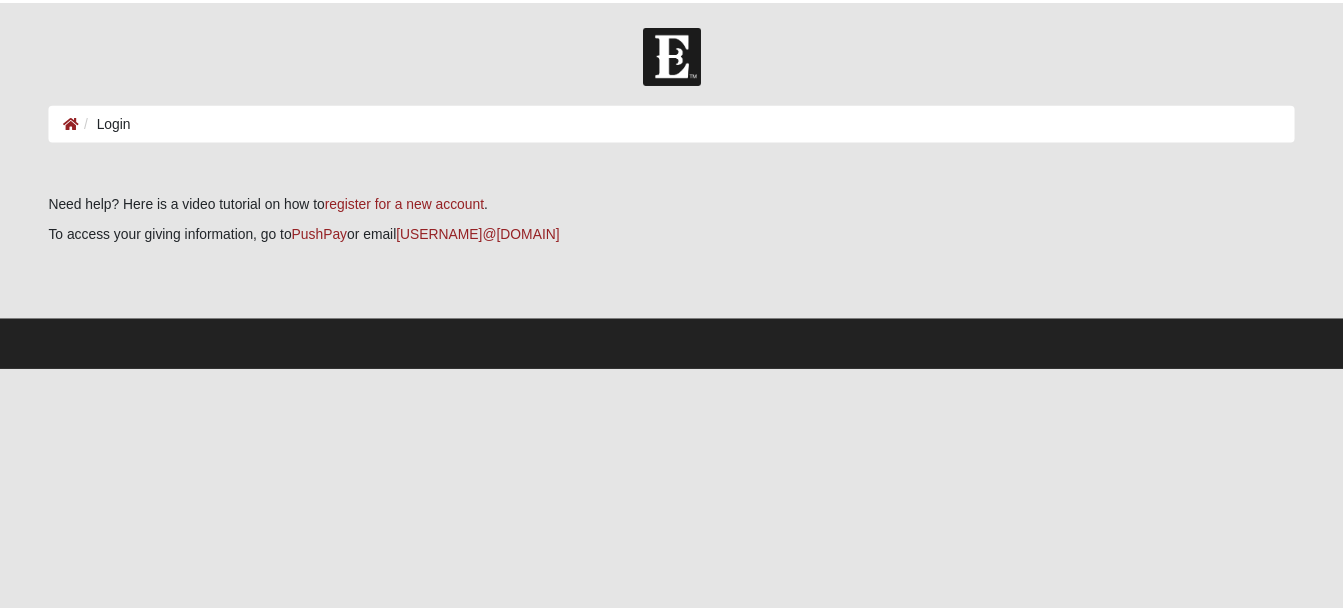 scroll, scrollTop: 0, scrollLeft: 0, axis: both 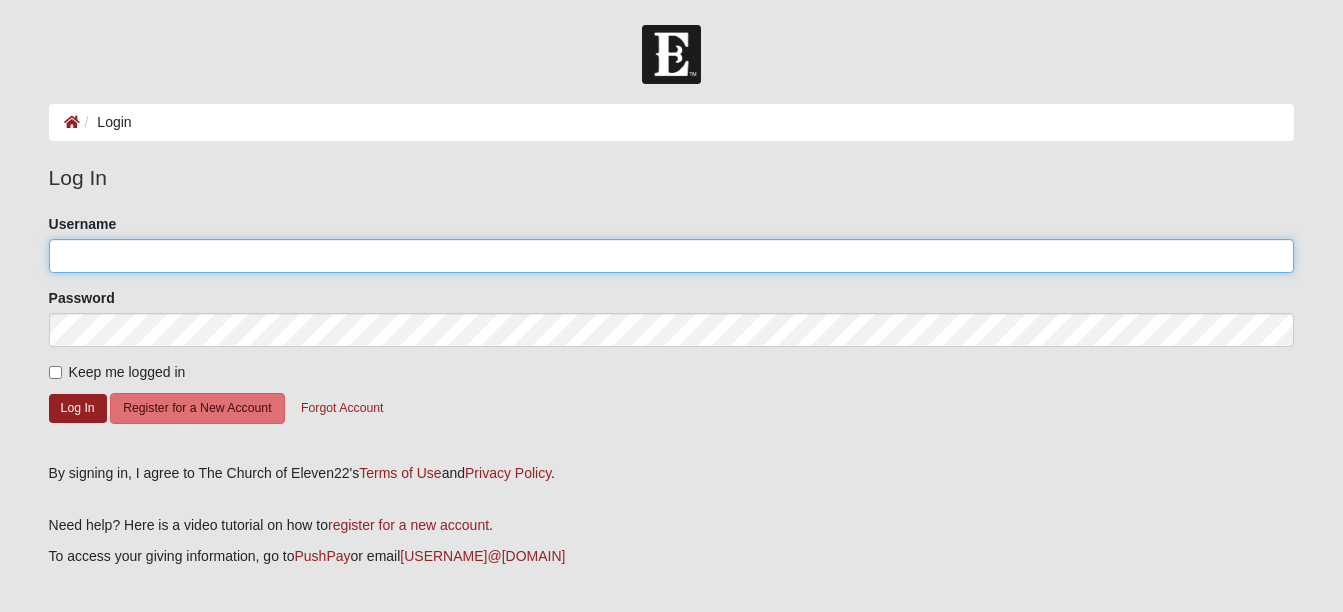 click on "Username" 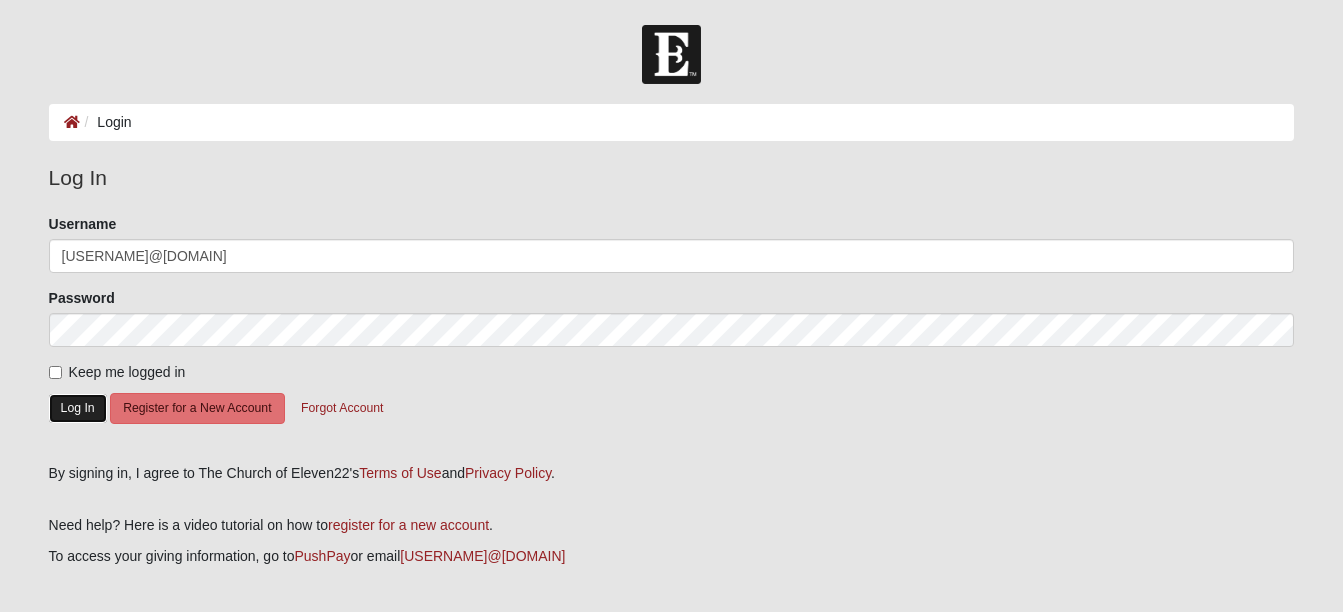 click on "Log In" 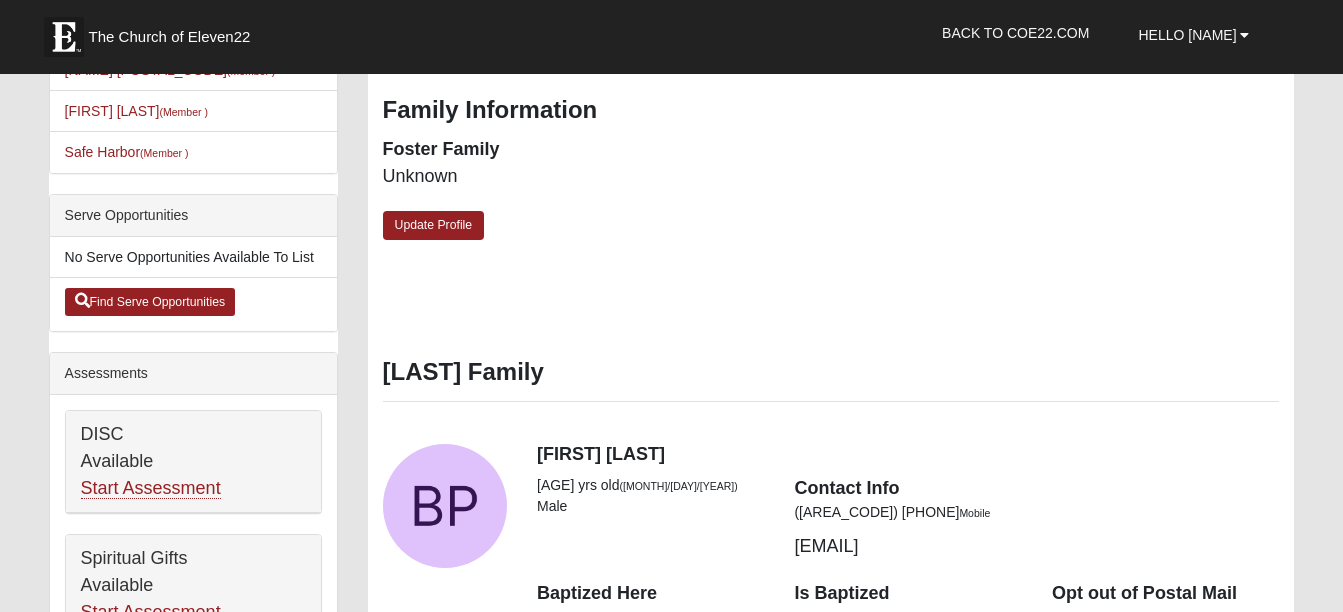 scroll, scrollTop: 800, scrollLeft: 0, axis: vertical 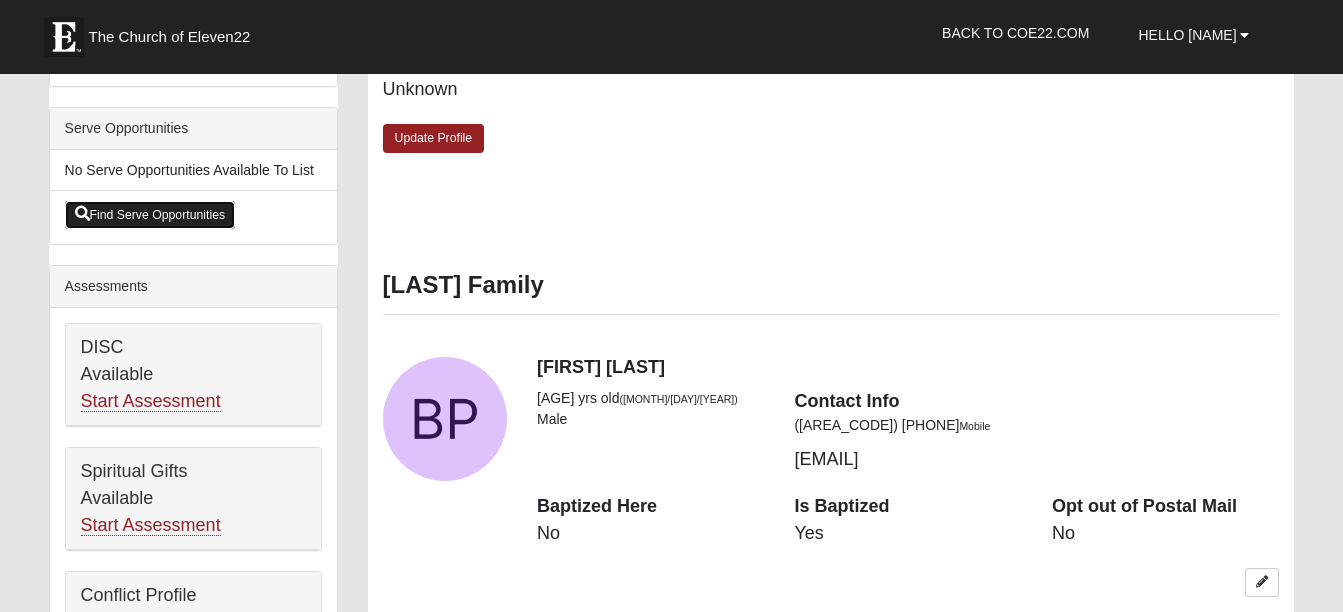 click on "Find Serve Opportunities" at bounding box center (150, 215) 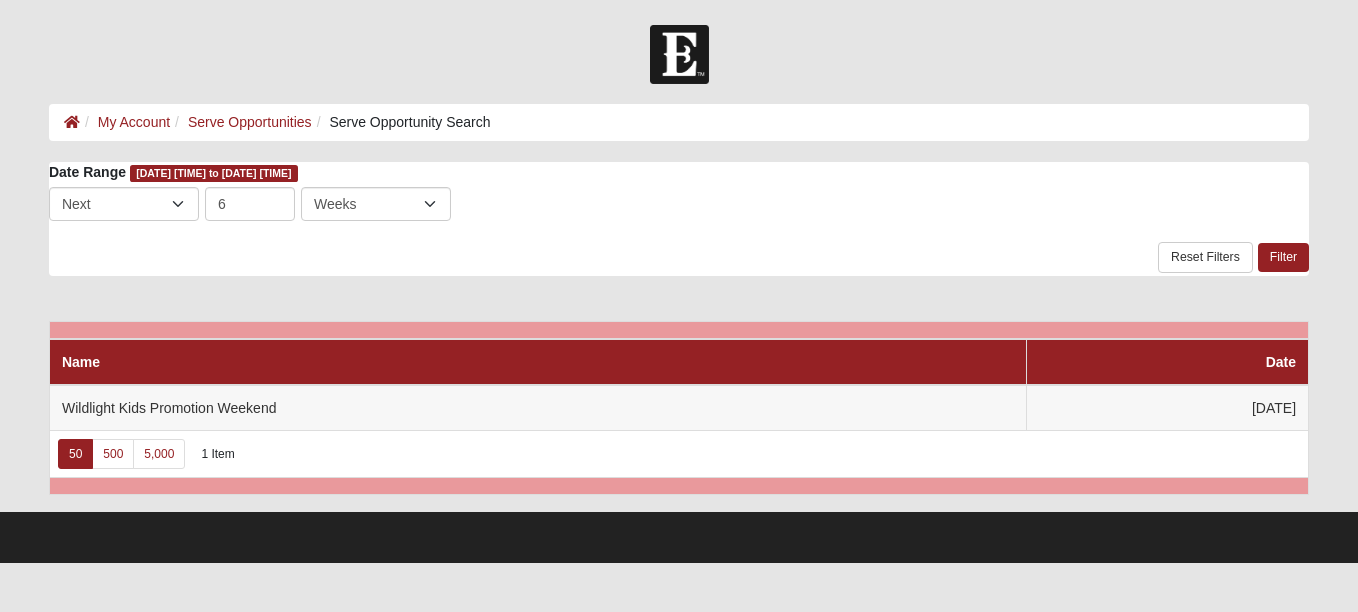 scroll, scrollTop: 0, scrollLeft: 0, axis: both 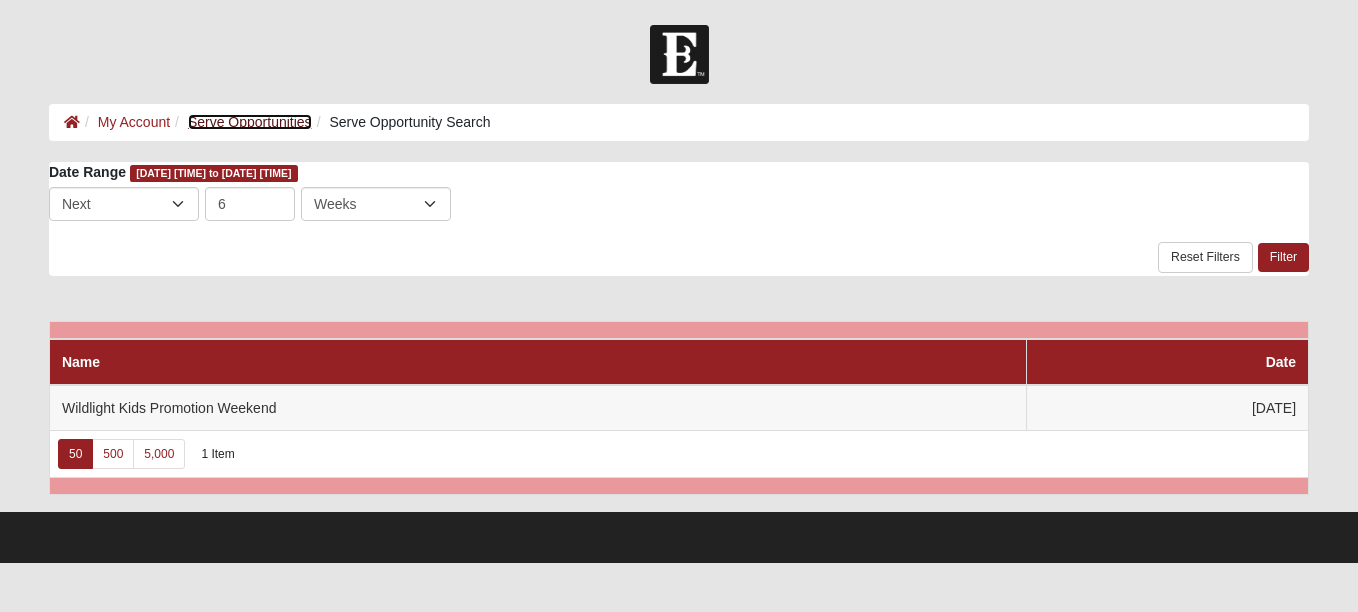 click on "Serve Opportunities" at bounding box center (250, 122) 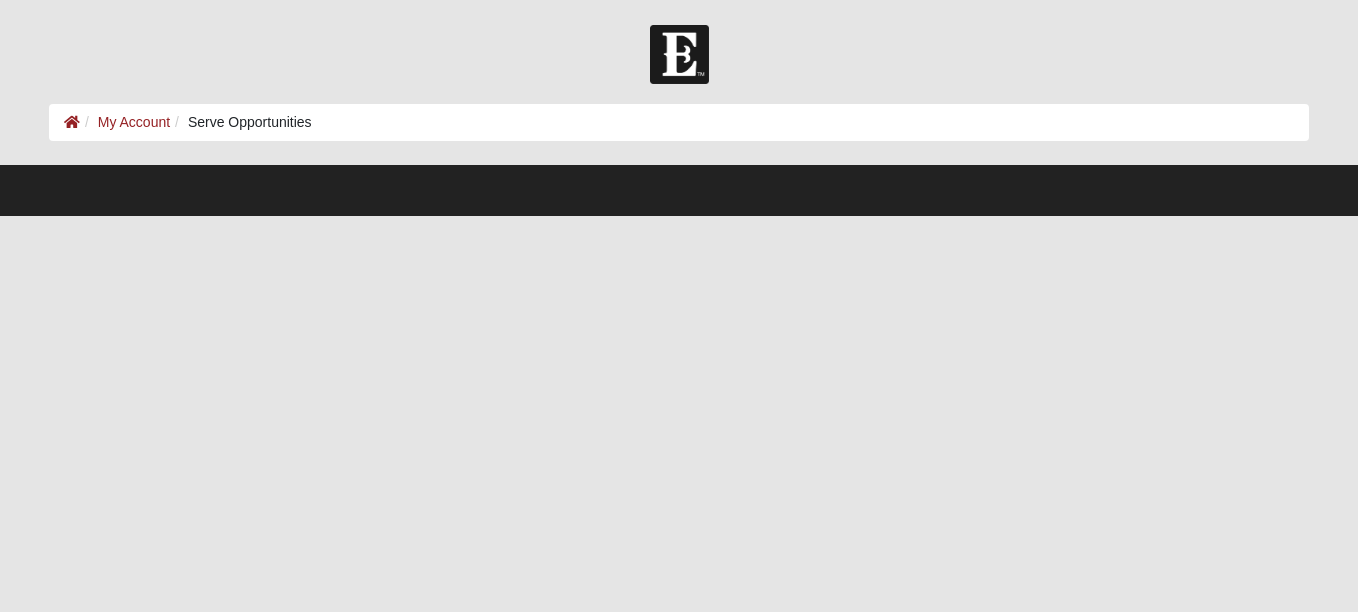 scroll, scrollTop: 0, scrollLeft: 0, axis: both 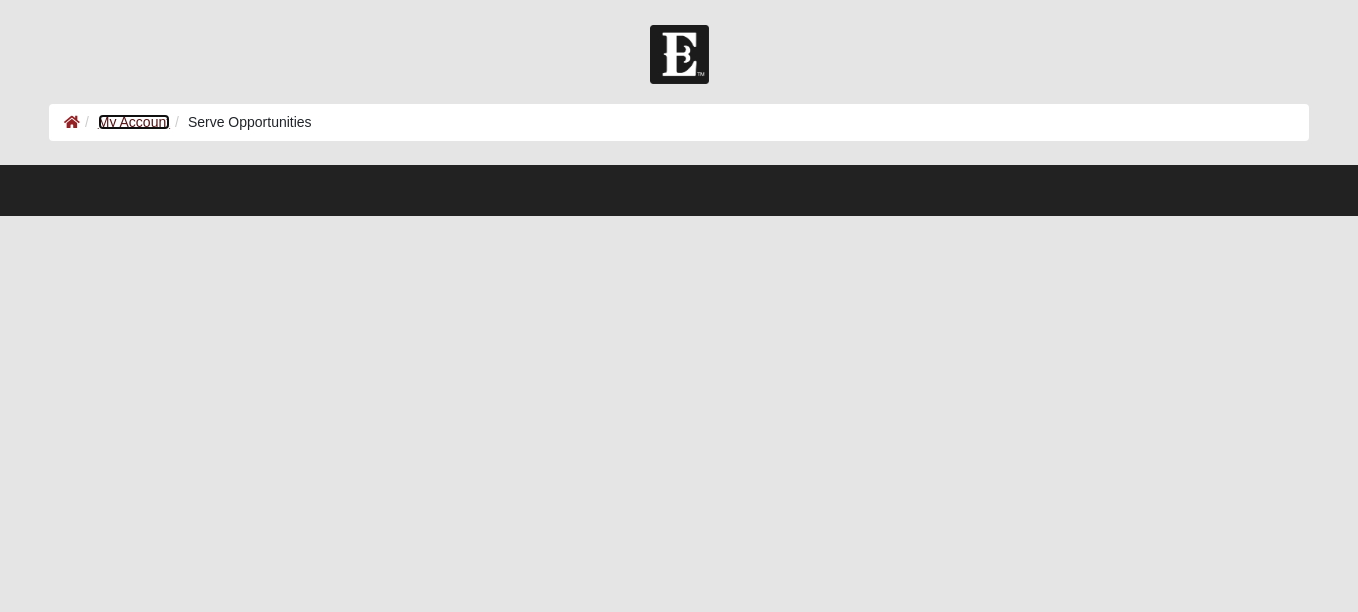 click on "My Account" at bounding box center (134, 122) 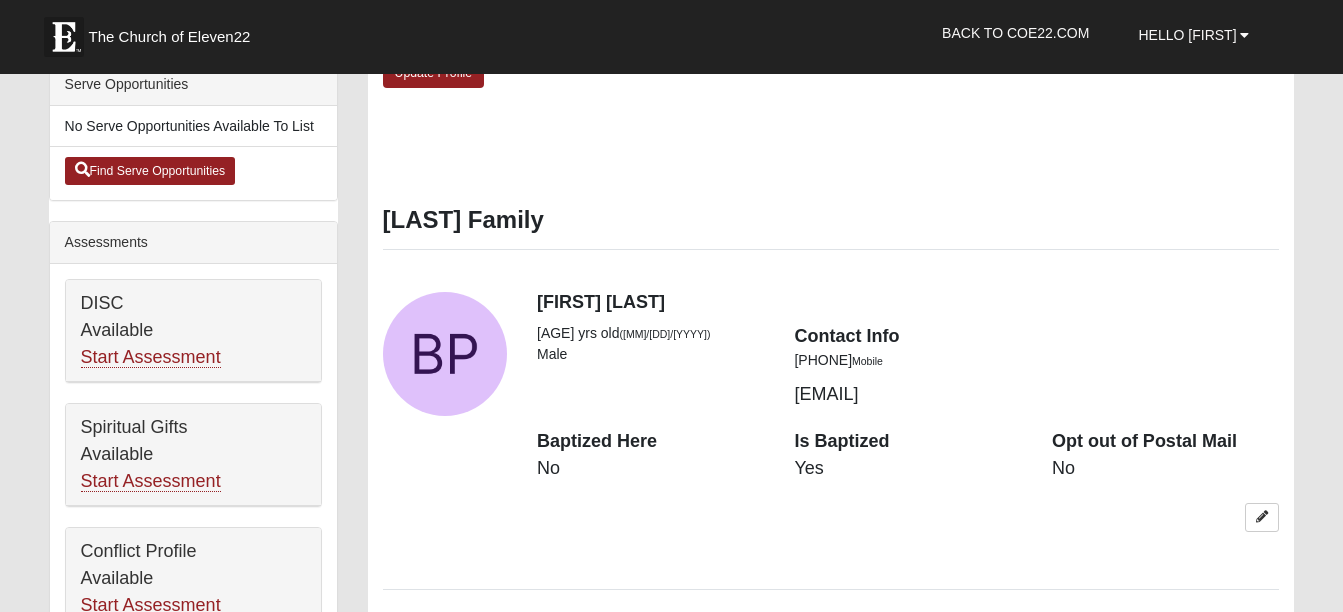 scroll, scrollTop: 700, scrollLeft: 0, axis: vertical 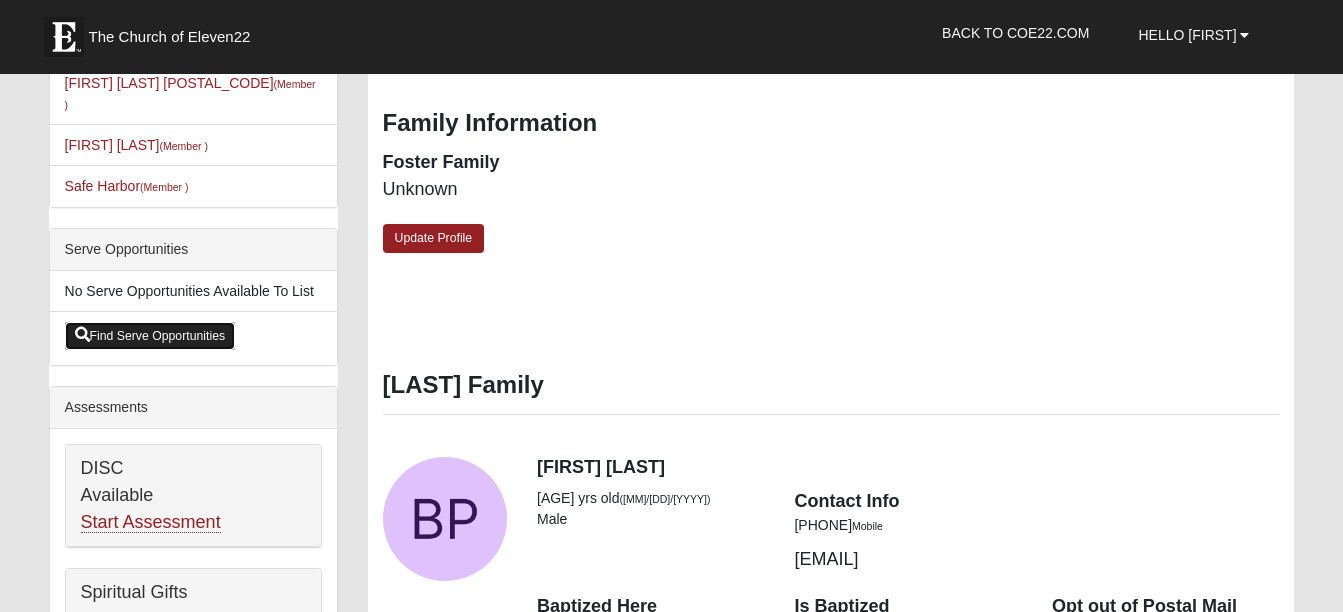 click on "Find Serve Opportunities" at bounding box center [150, 336] 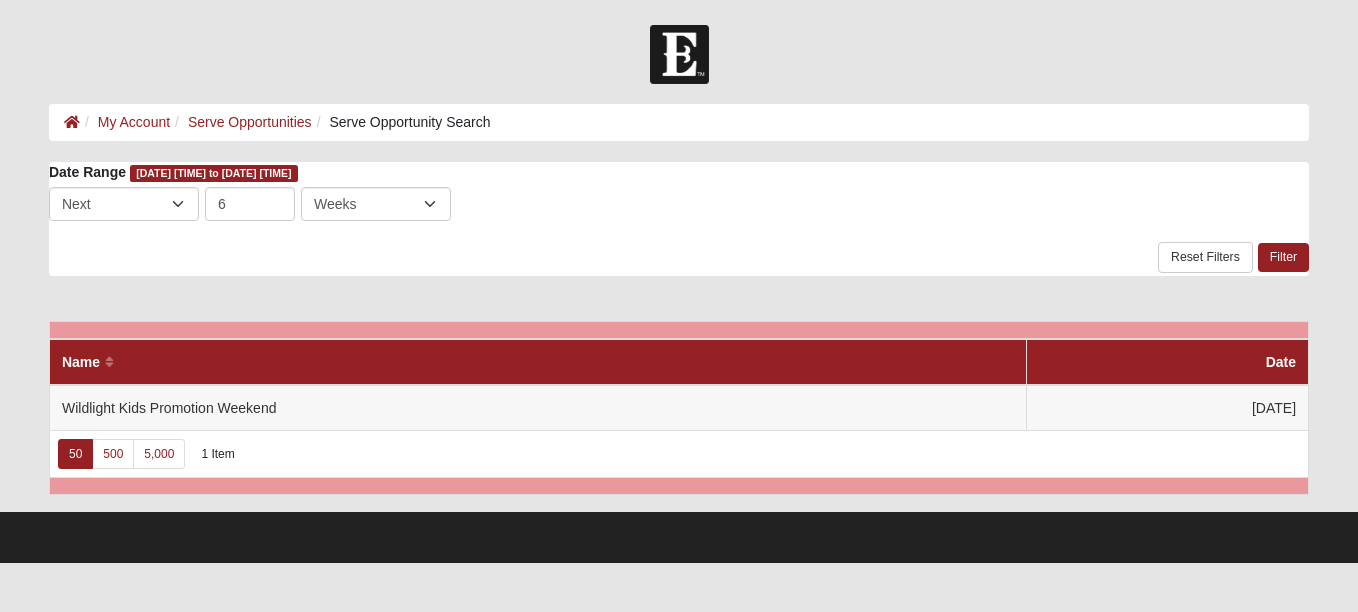 scroll, scrollTop: 0, scrollLeft: 0, axis: both 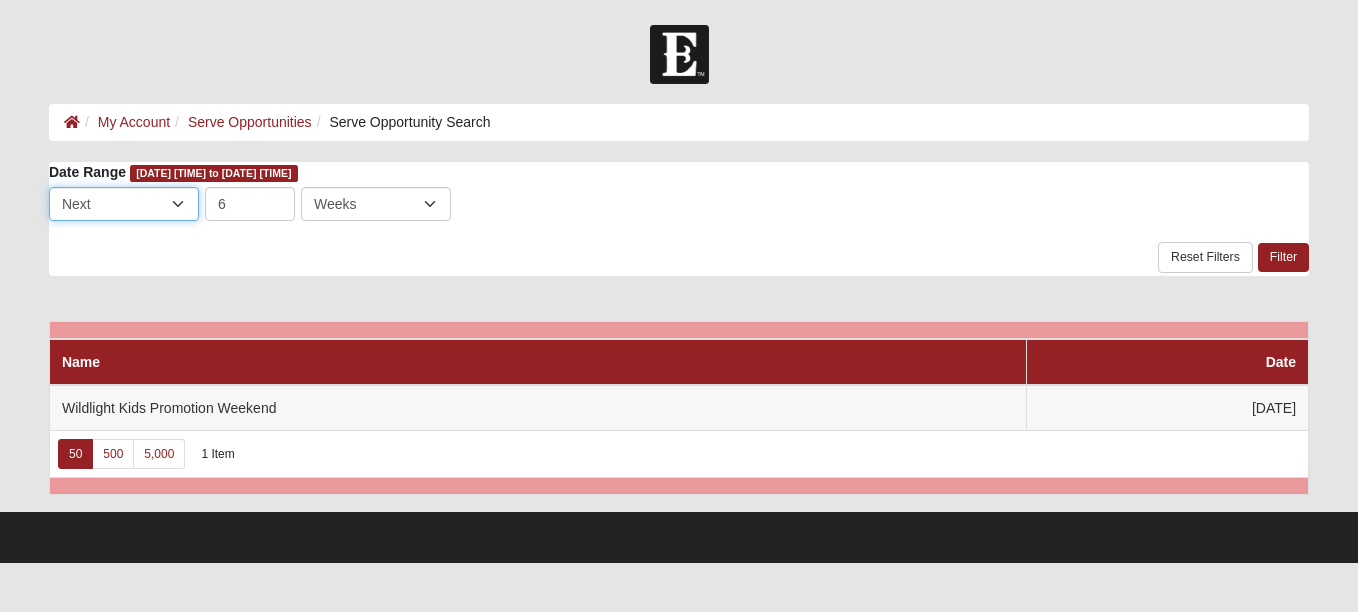 click on "Last
Next" at bounding box center (124, 204) 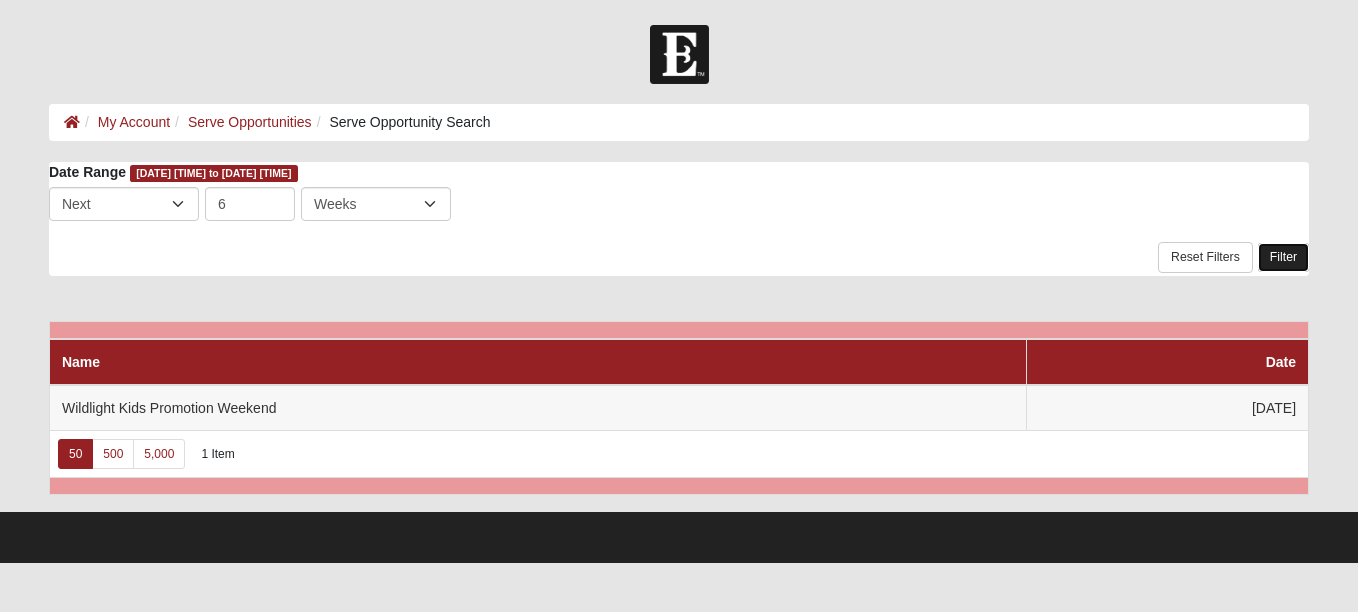 click on "Filter" at bounding box center [1283, 257] 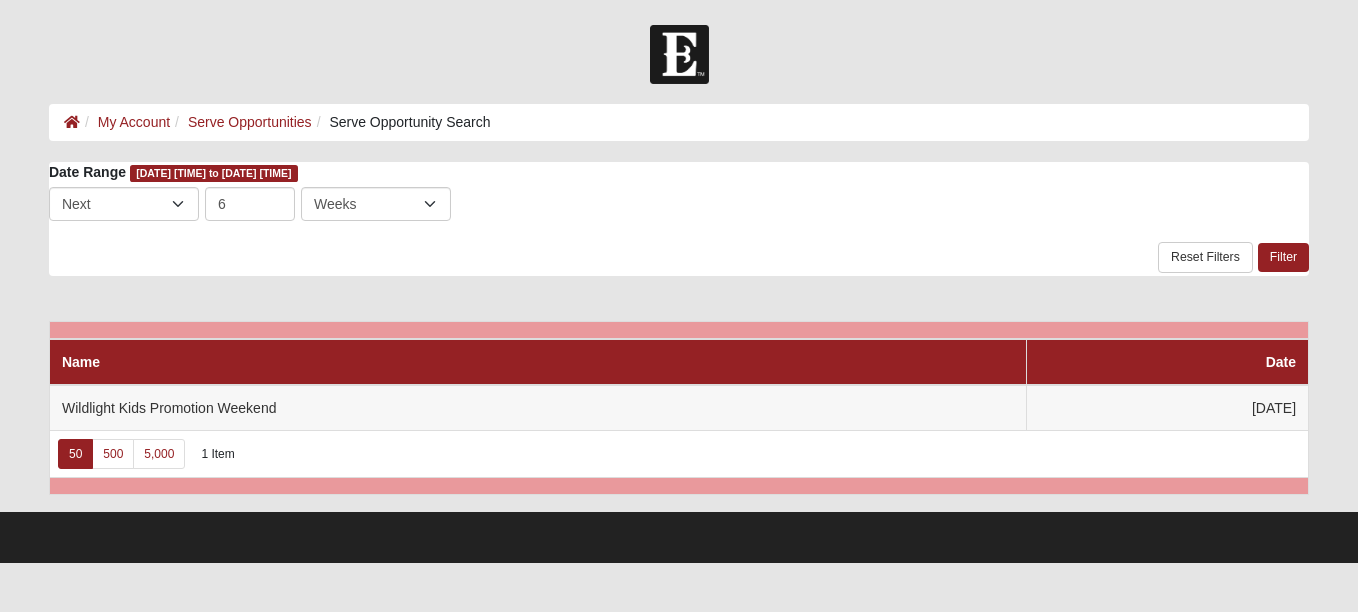 scroll, scrollTop: 0, scrollLeft: 0, axis: both 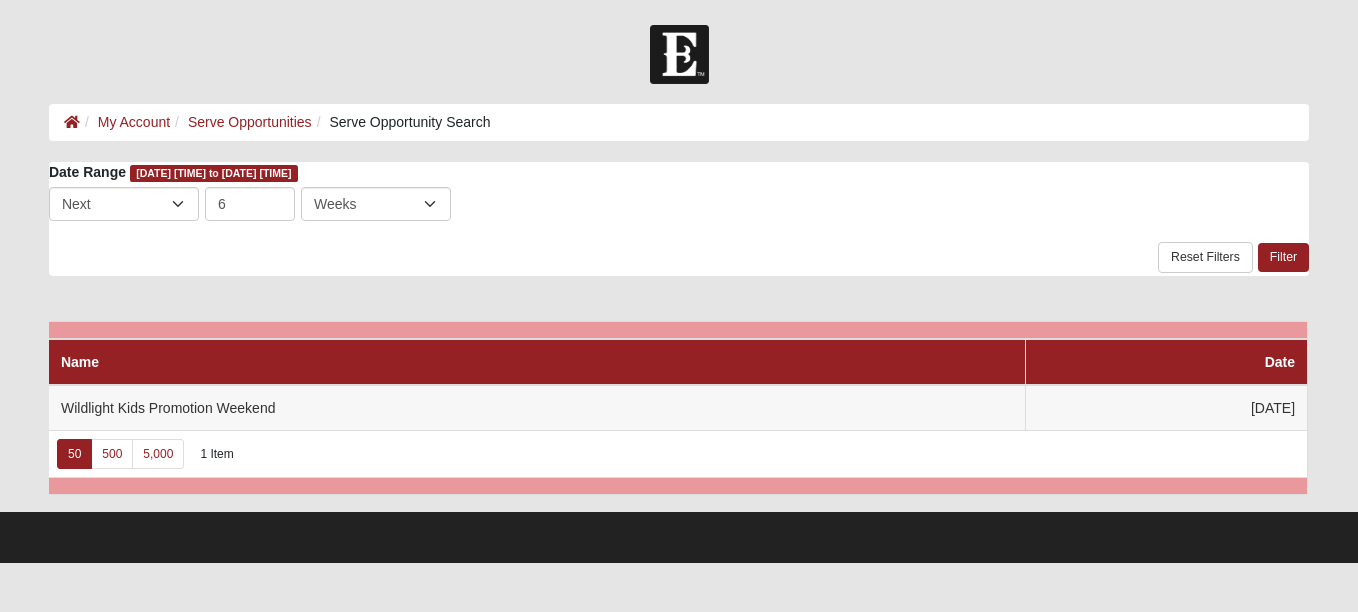 click on "Hello [PERSON]
My Account
Log Out
Serve Opportunity Search
My Account Serve Opportunities Serve Opportunity Search
Error" at bounding box center [679, 281] 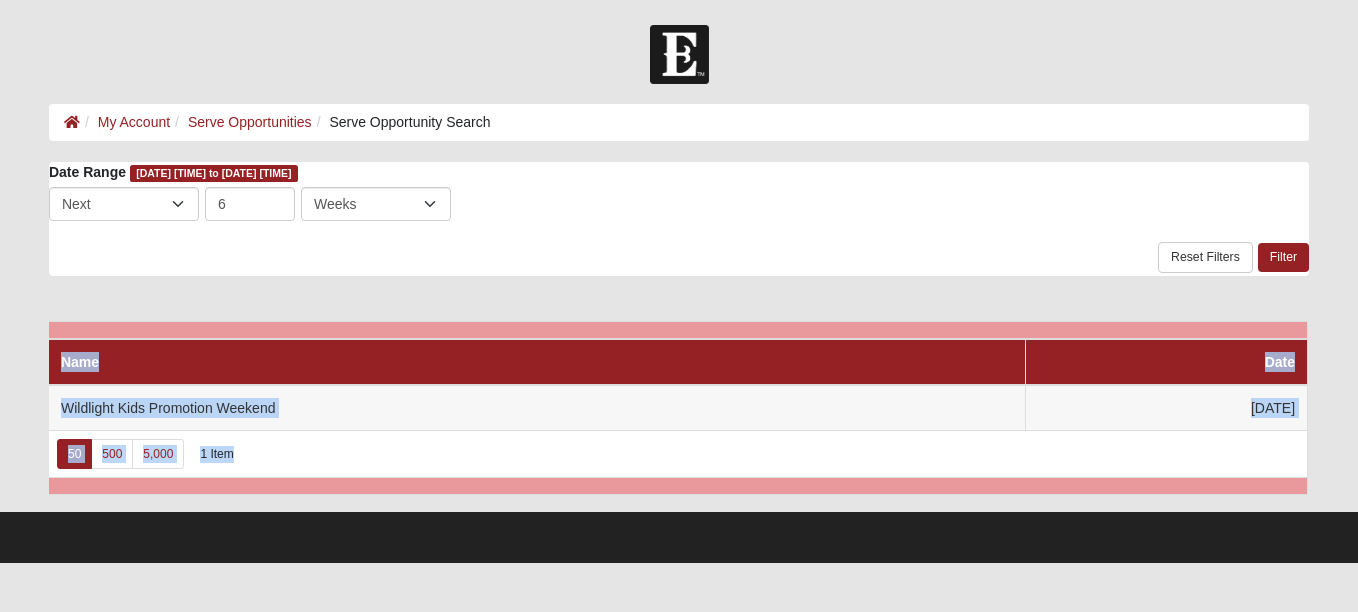 click on "Hello Val
My Account
Log Out
Serve Opportunity Search
My Account Serve Opportunities Serve Opportunity Search
Error" at bounding box center (679, 281) 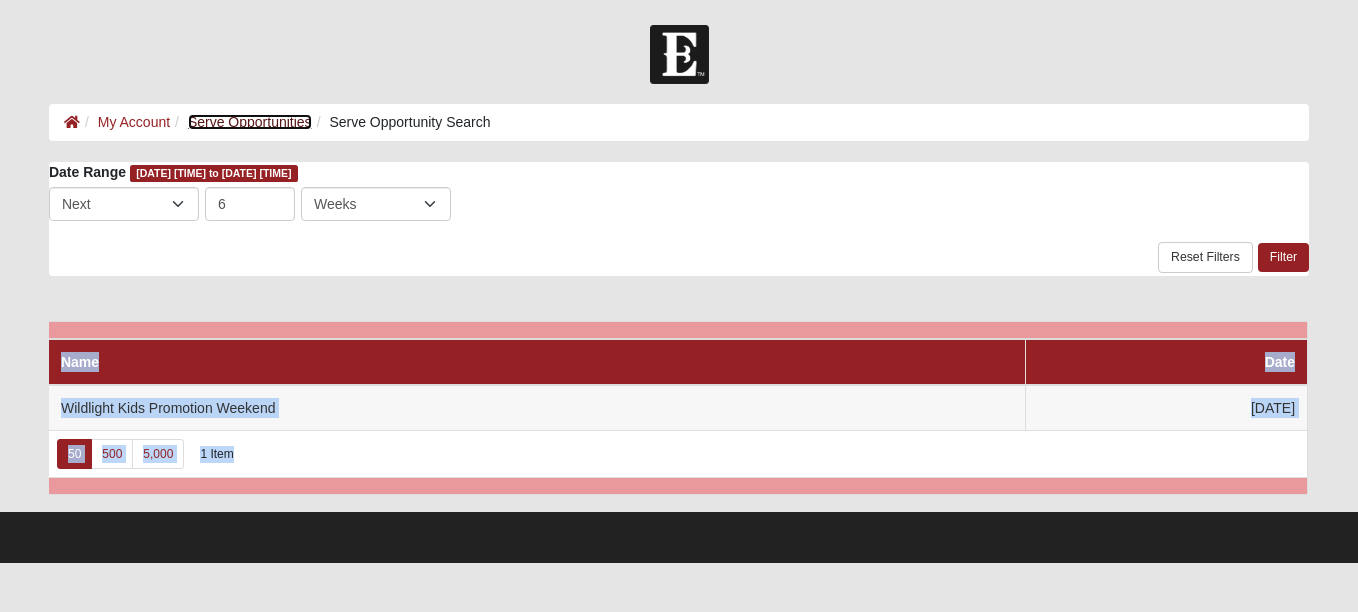 click on "Serve Opportunities" at bounding box center [250, 122] 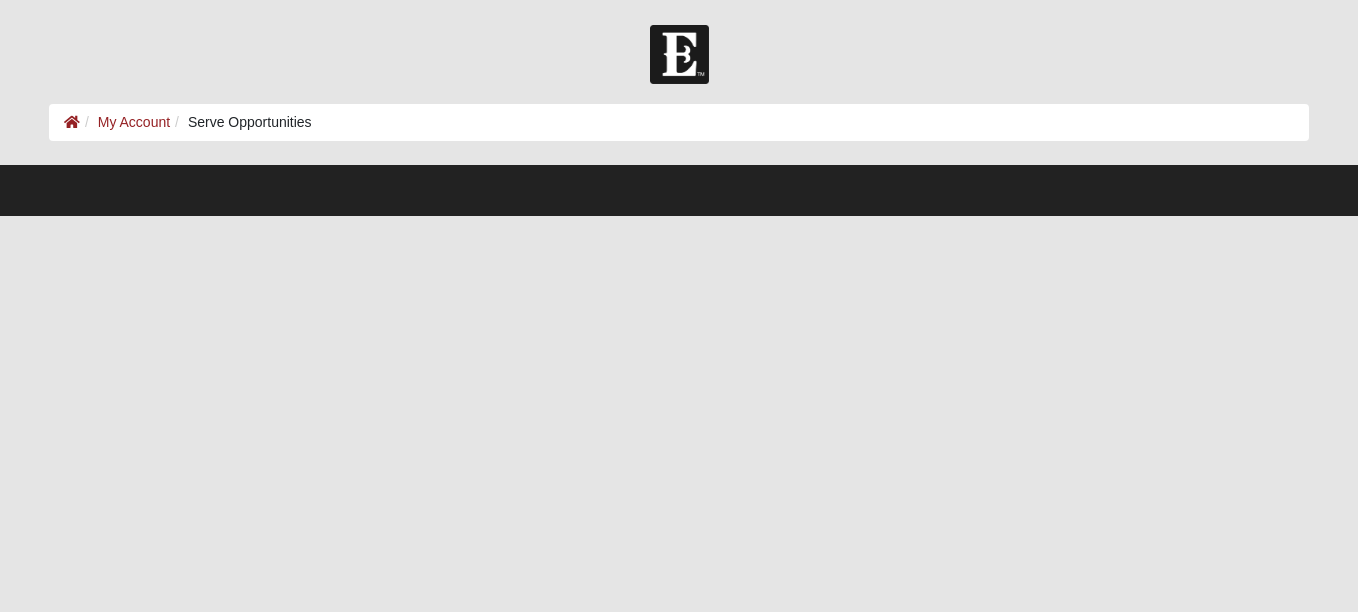 scroll, scrollTop: 0, scrollLeft: 0, axis: both 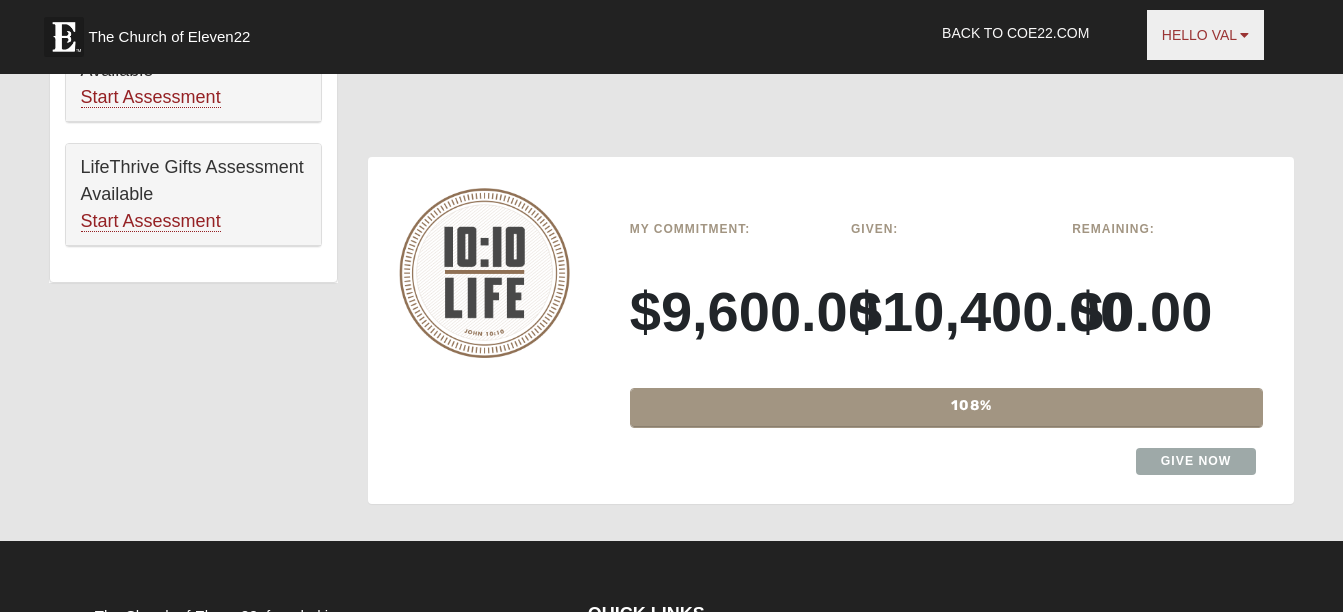 click on "Hello Val" at bounding box center (1206, 35) 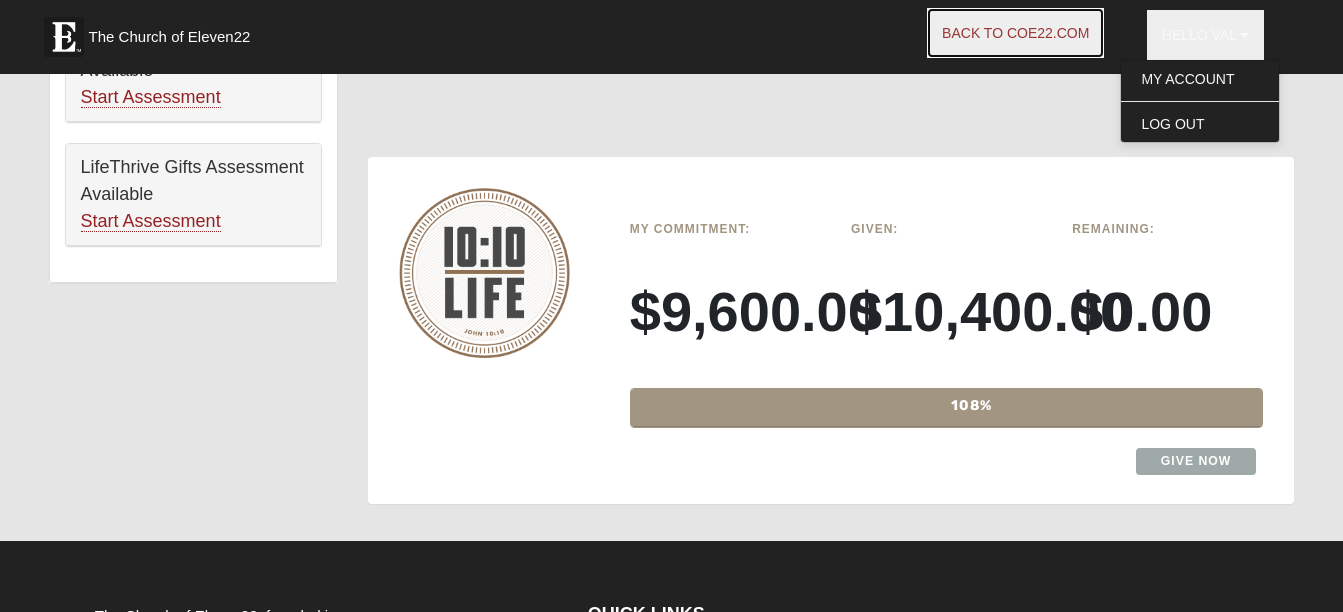 click on "Back to COE22.com" at bounding box center (1015, 33) 